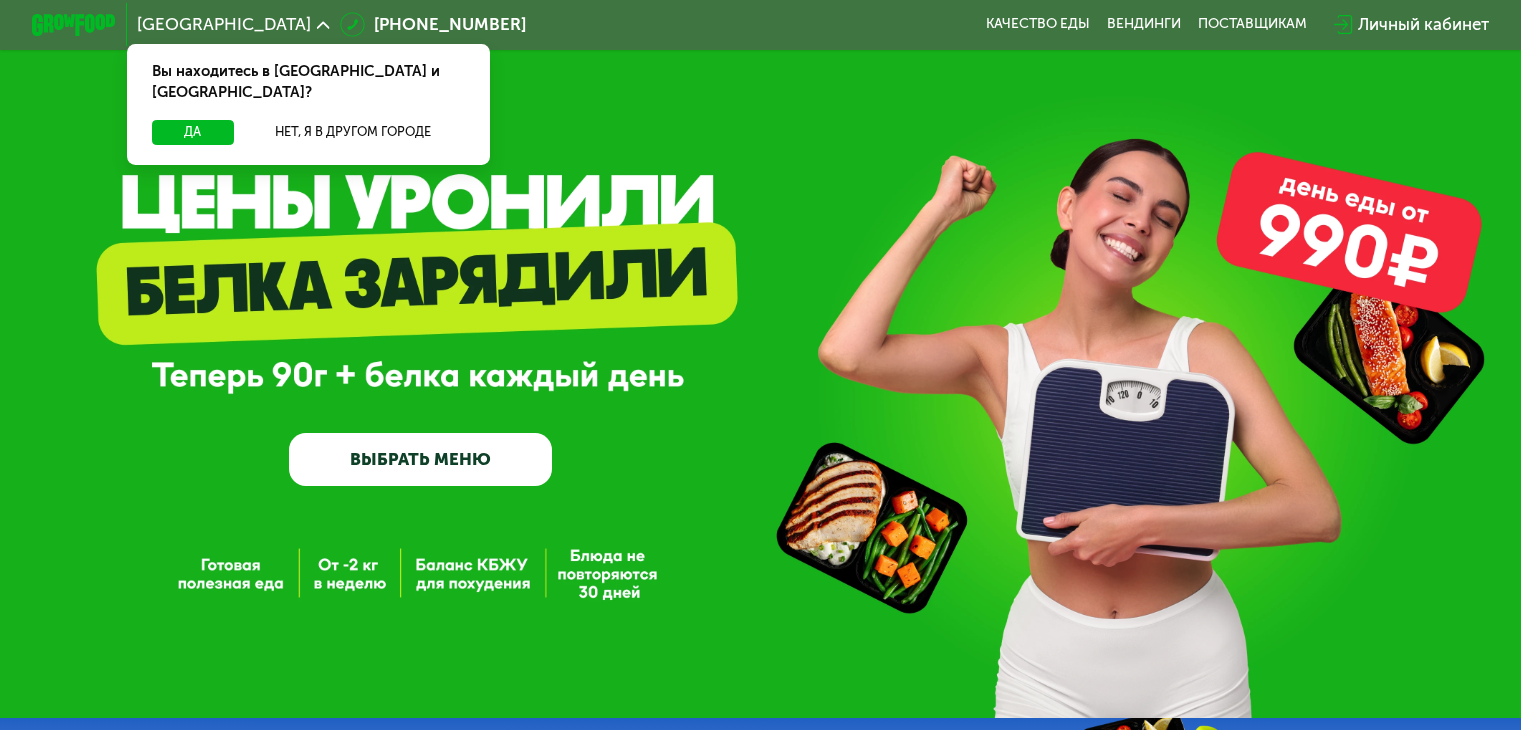scroll, scrollTop: 0, scrollLeft: 0, axis: both 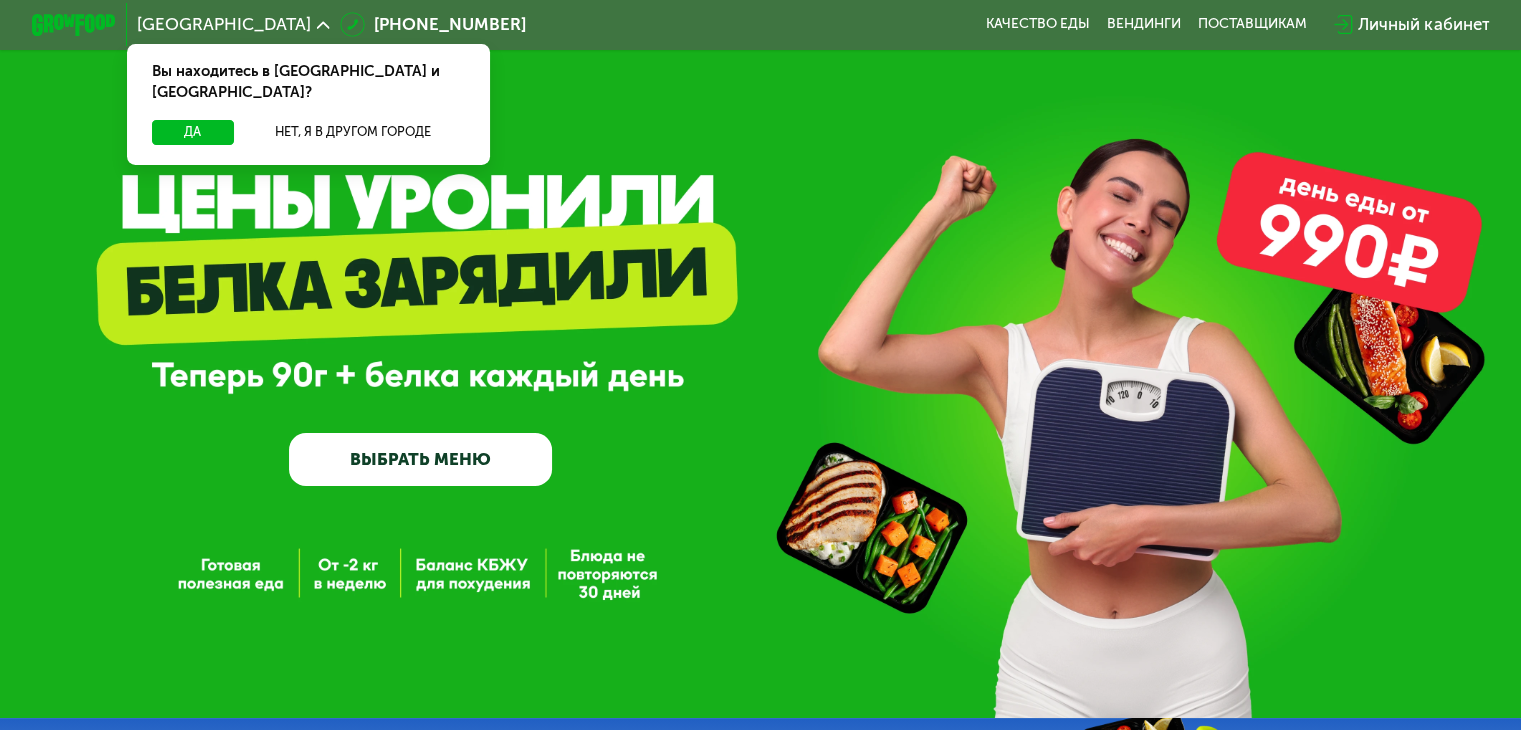 click on "ВЫБРАТЬ МЕНЮ" at bounding box center (420, 459) 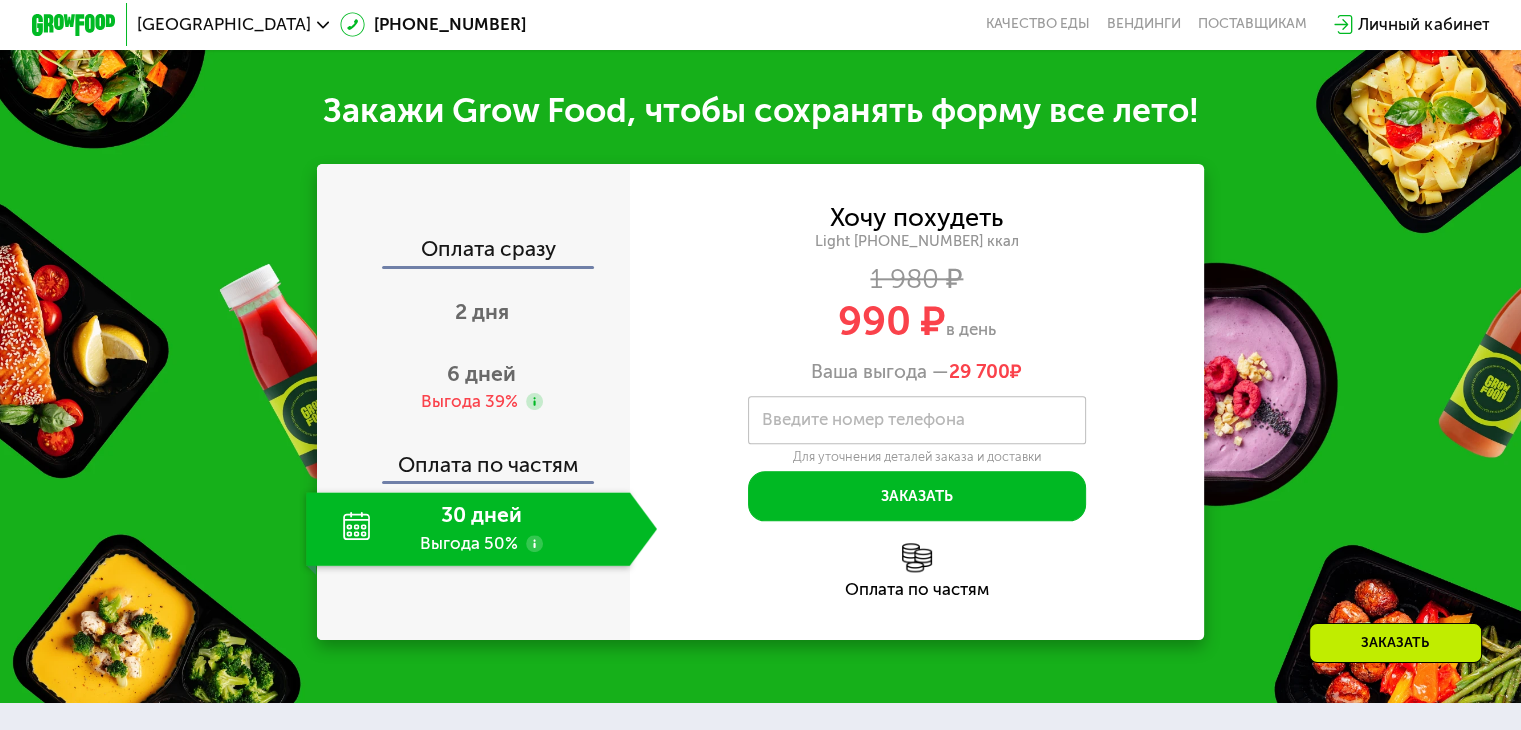 scroll, scrollTop: 2200, scrollLeft: 0, axis: vertical 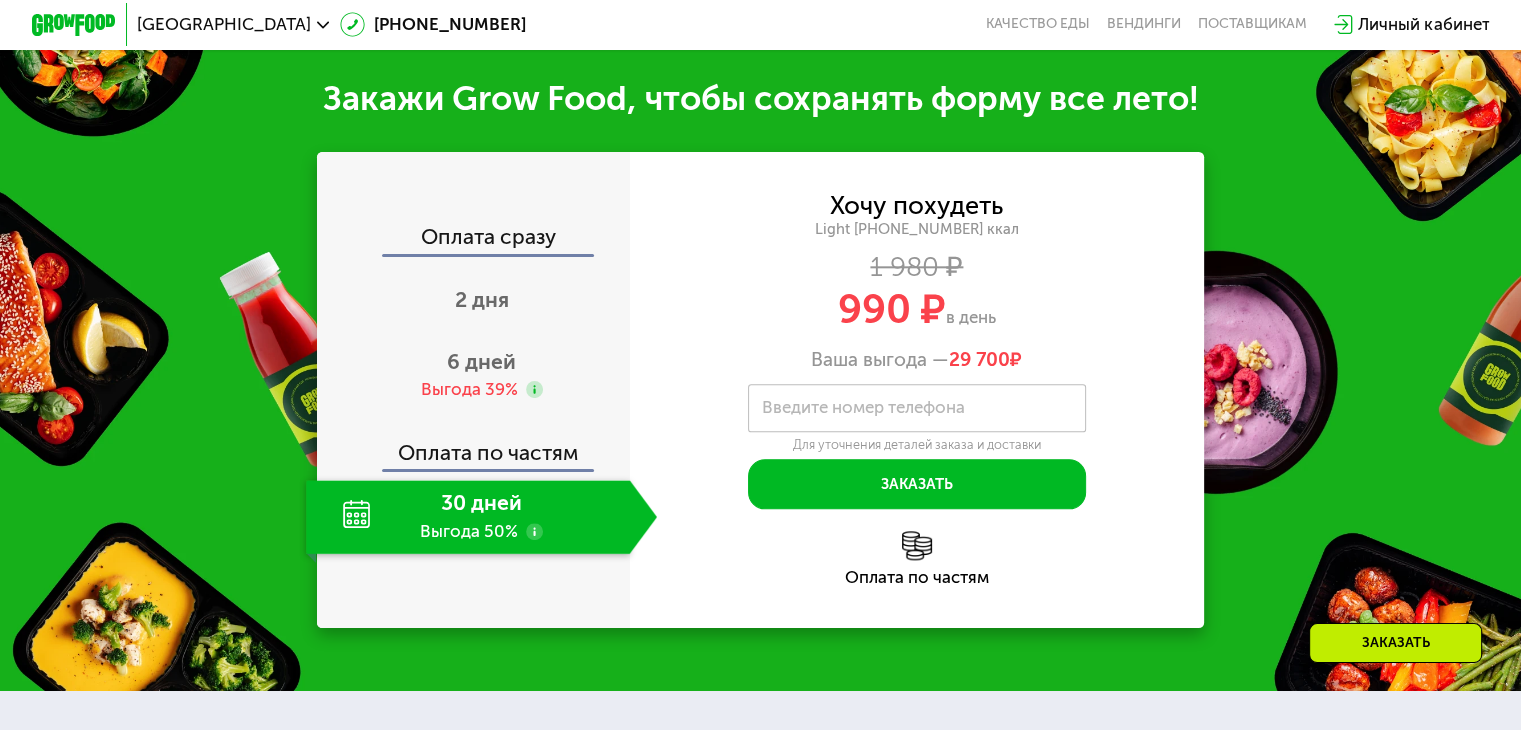 click on "30 дней Выгода 50%" 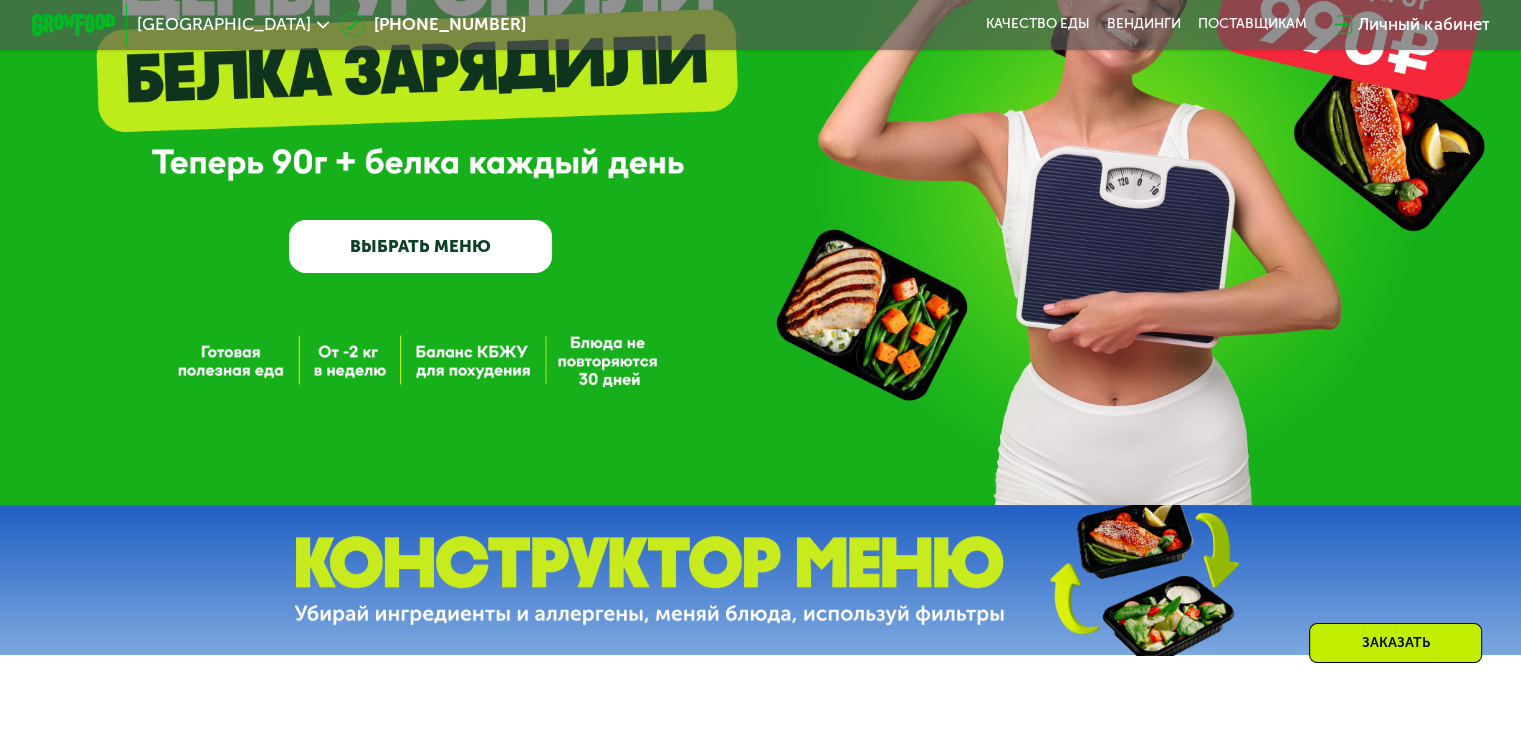 scroll, scrollTop: 200, scrollLeft: 0, axis: vertical 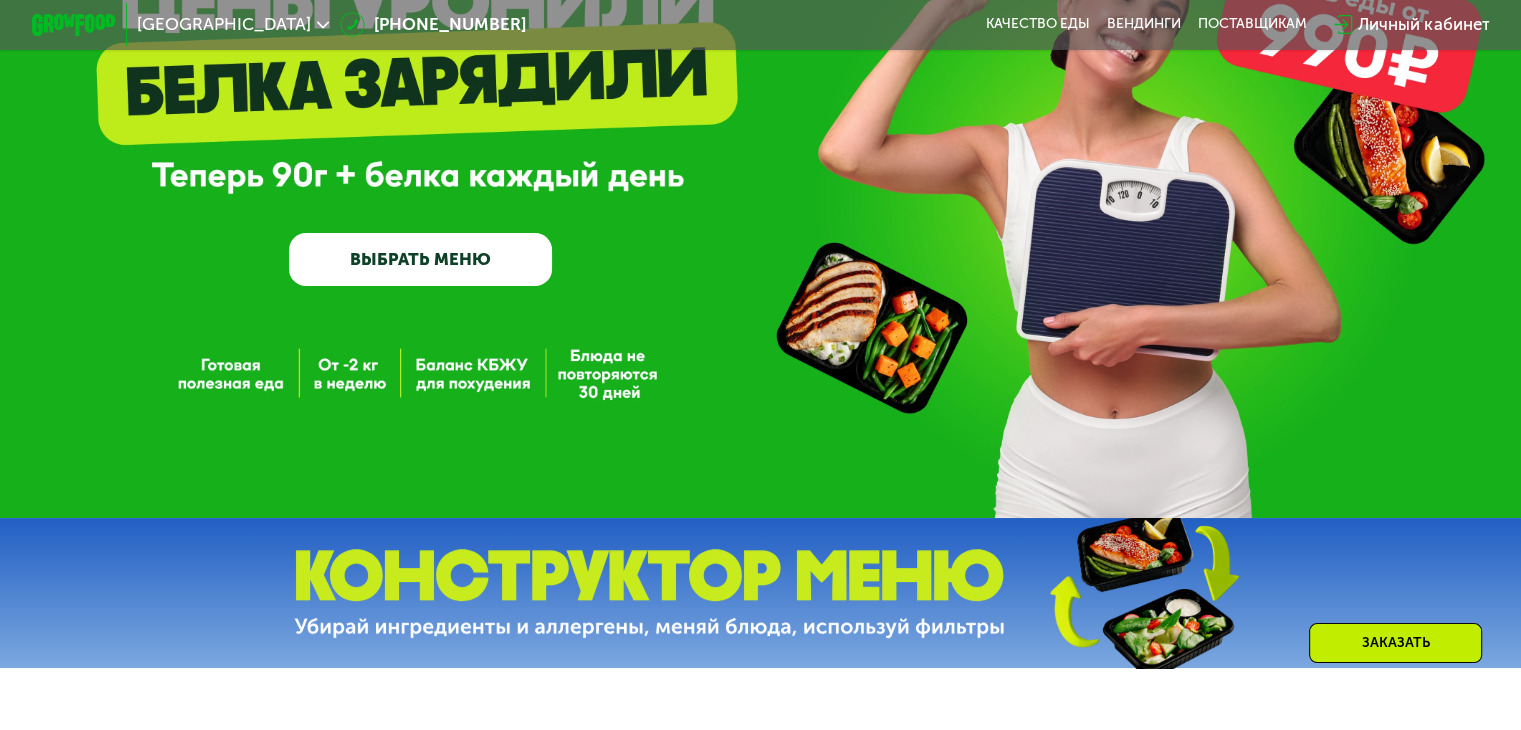click on "Москва" at bounding box center [233, 24] 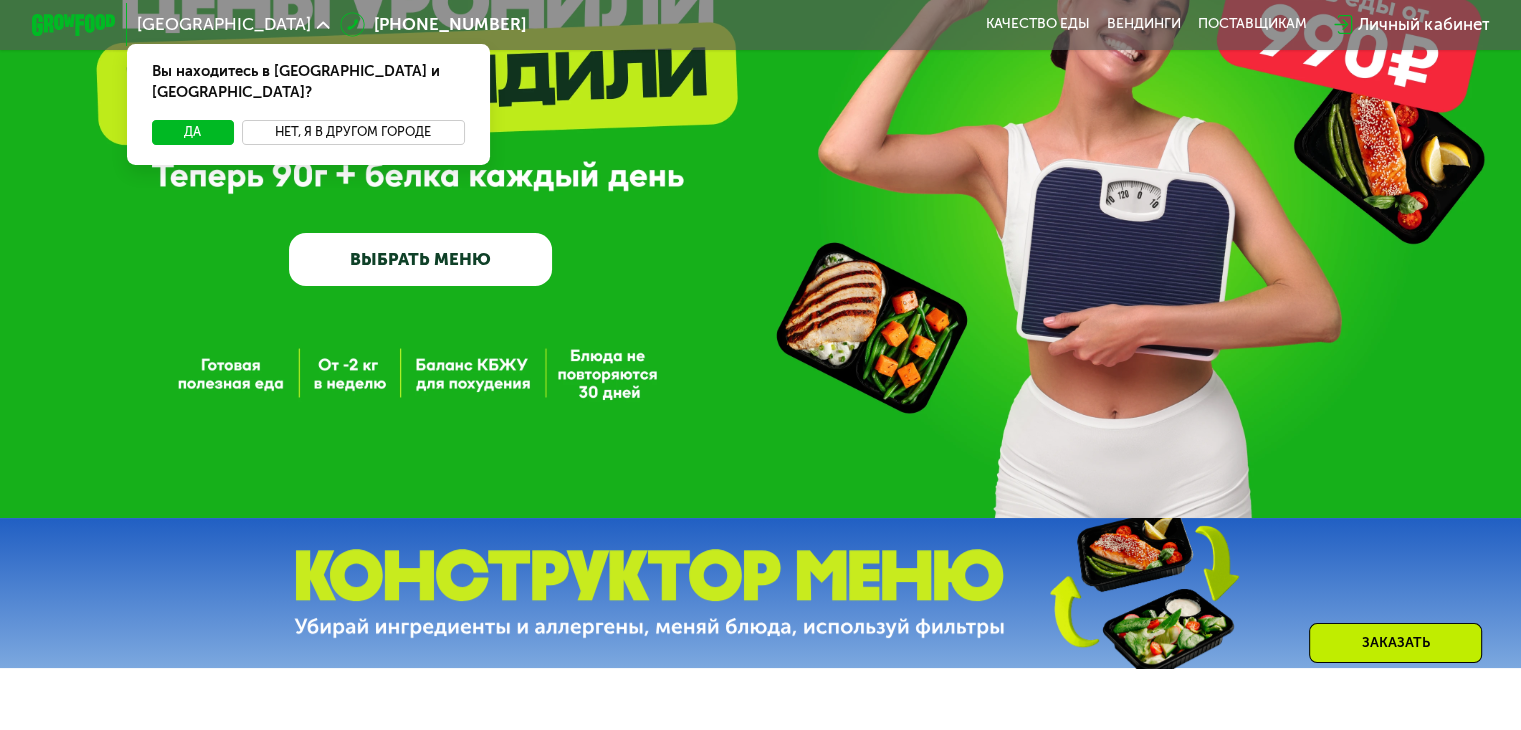 click on "Нет, я в другом городе" at bounding box center (353, 132) 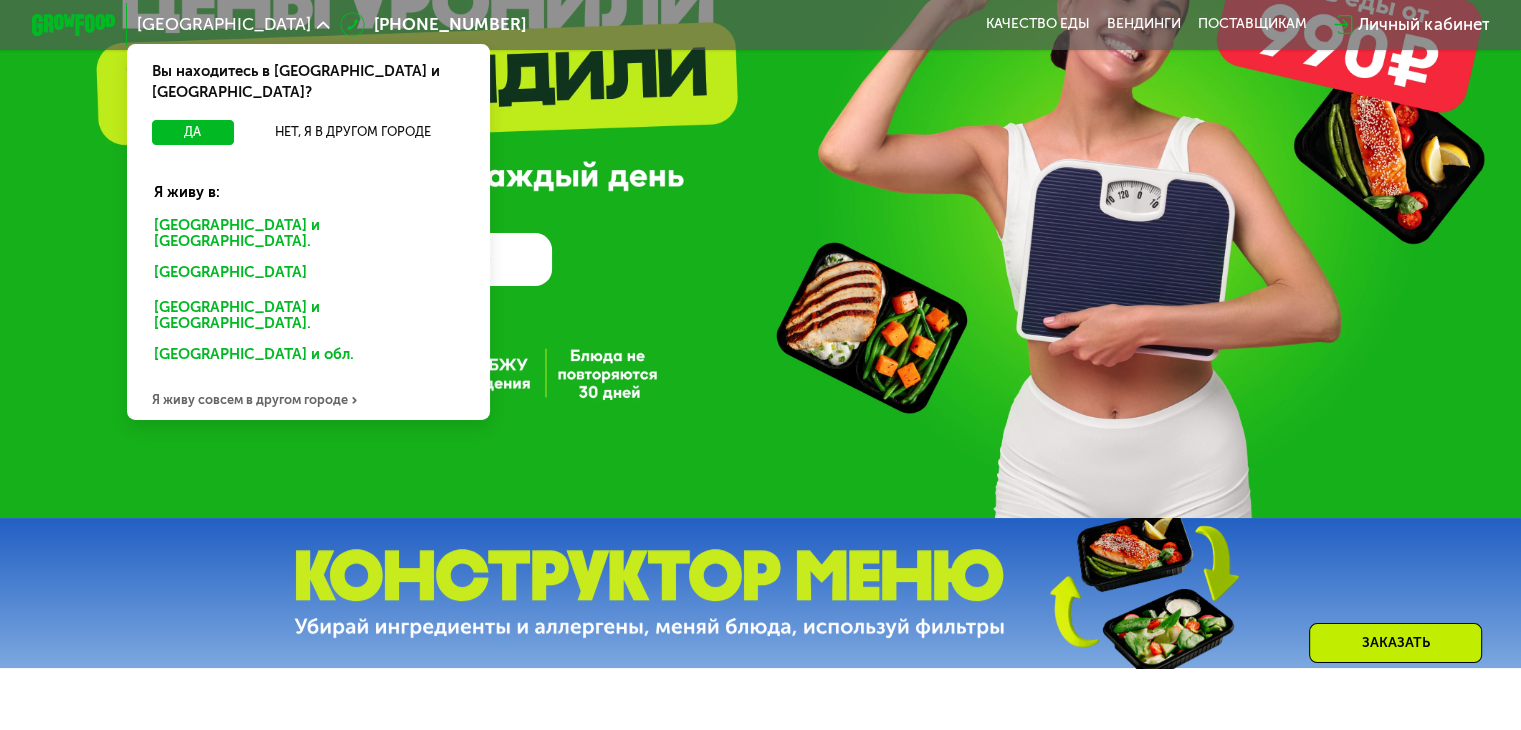 click on "Санкт-Петербурге и обл." 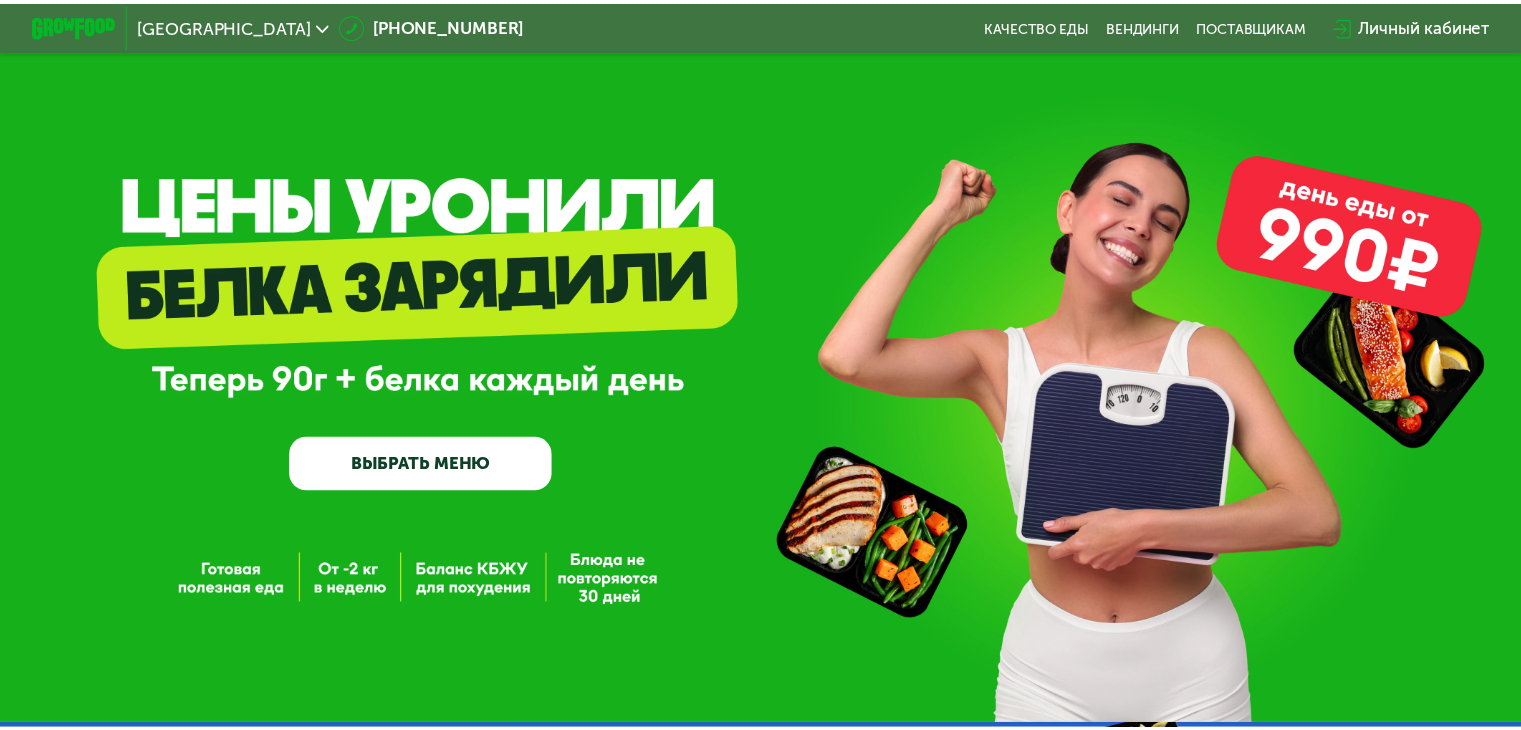 scroll, scrollTop: 0, scrollLeft: 0, axis: both 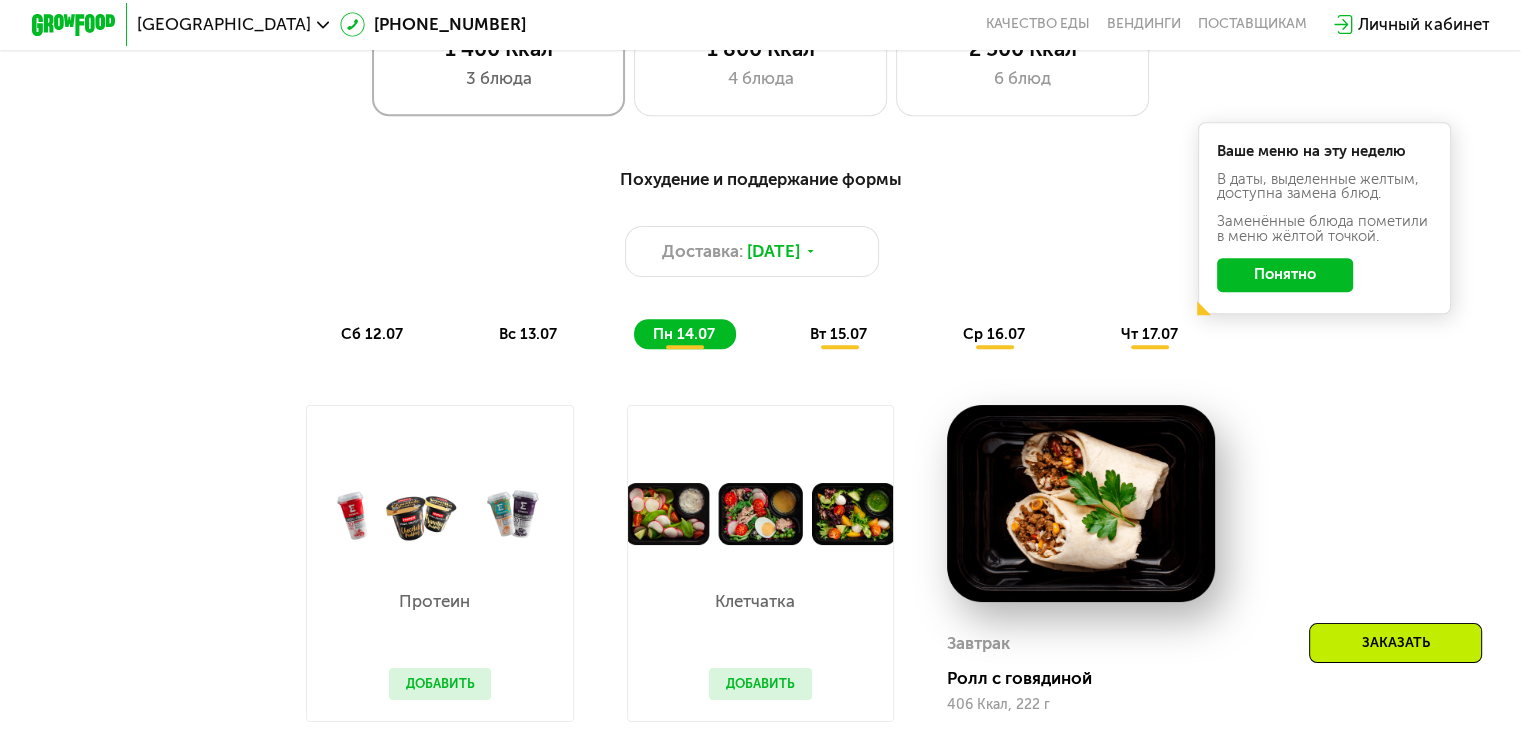 click on "3 блюда" at bounding box center [498, 78] 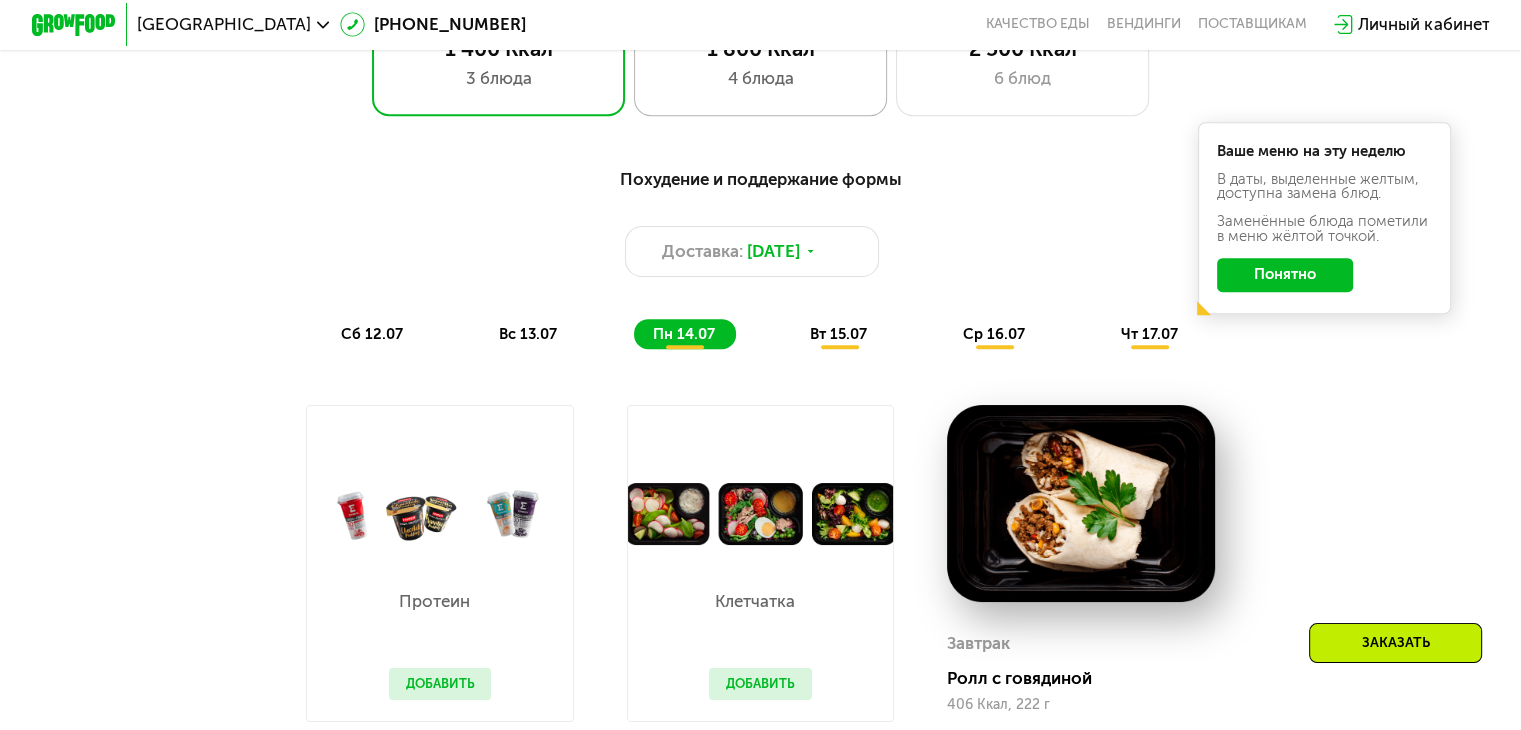 click on "4 блюда" at bounding box center [760, 78] 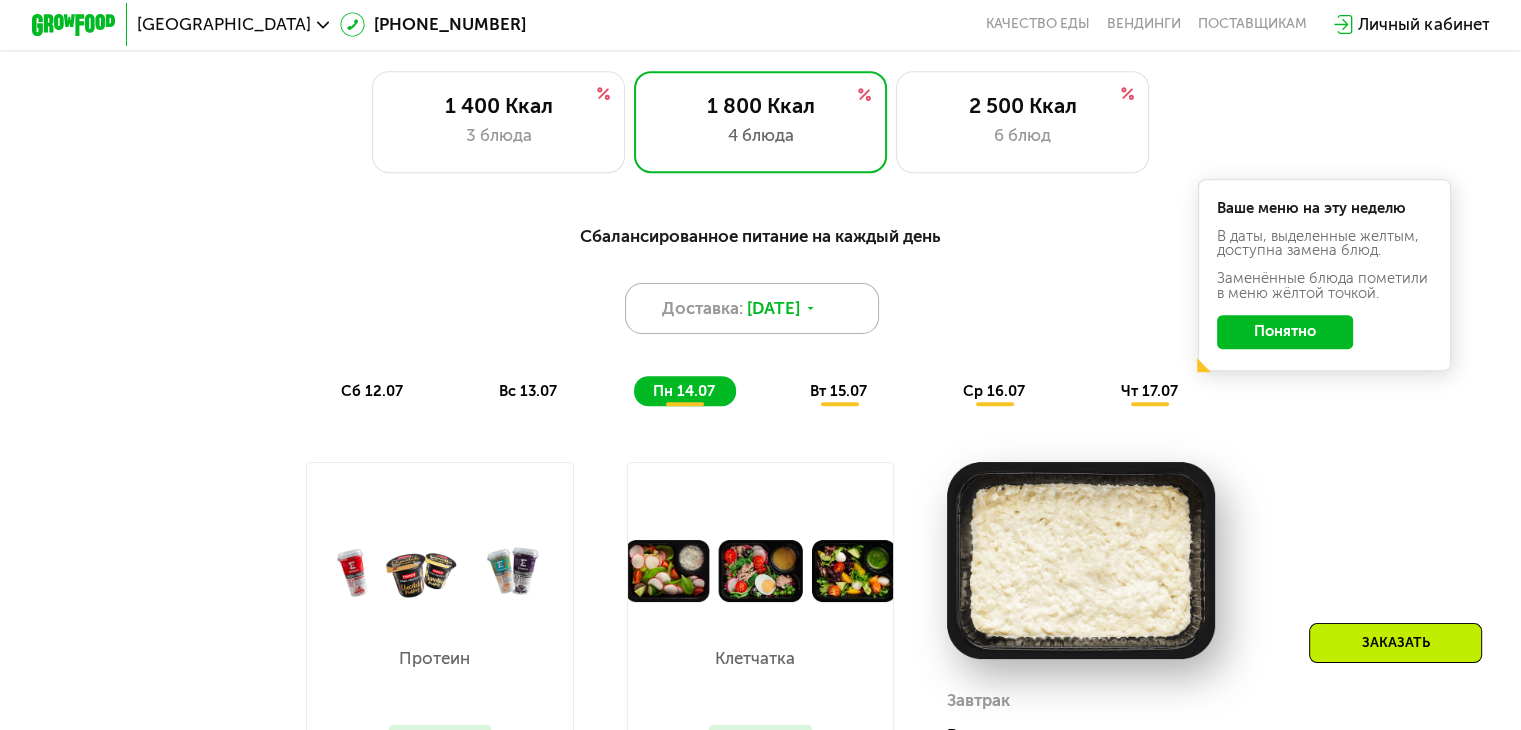 scroll, scrollTop: 900, scrollLeft: 0, axis: vertical 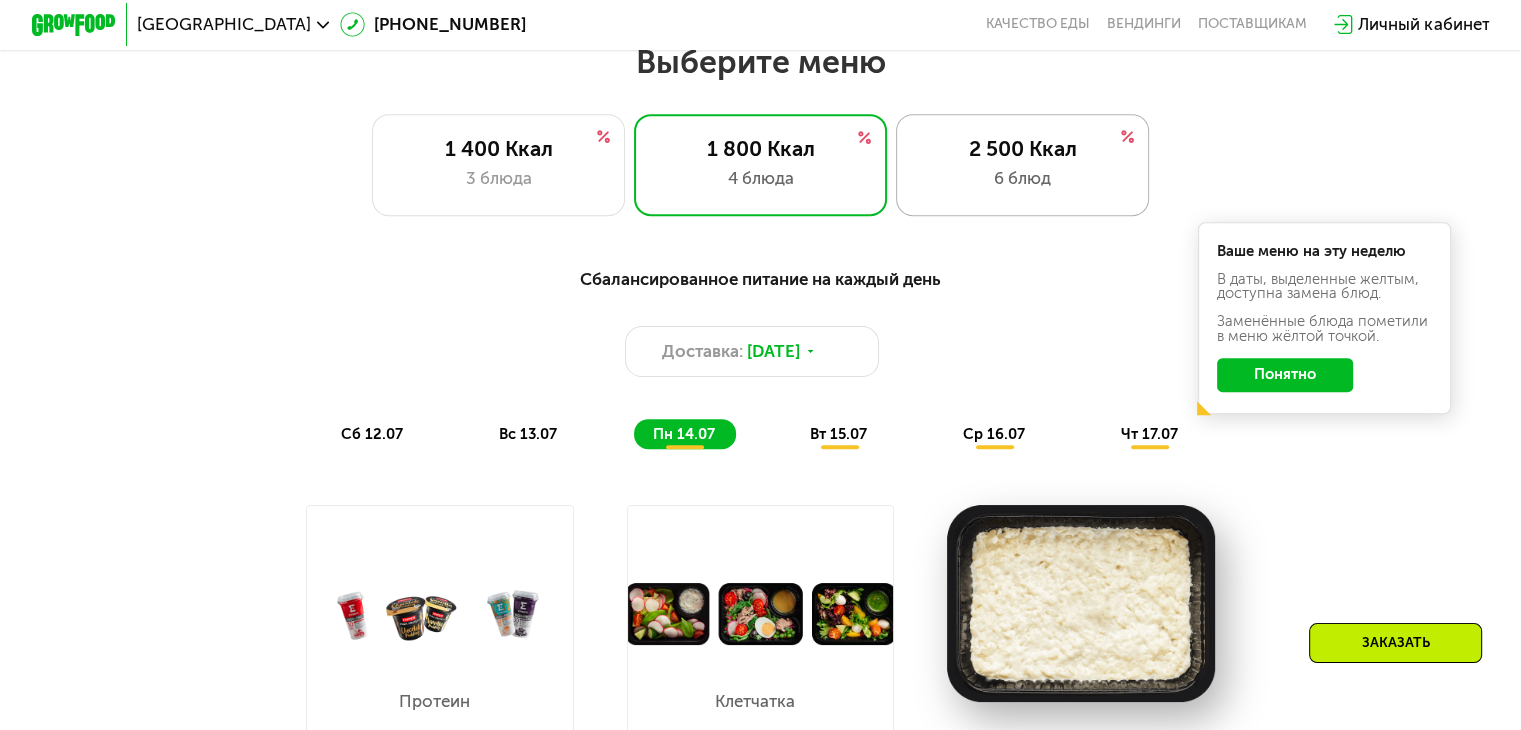 click on "6 блюд" at bounding box center (1022, 178) 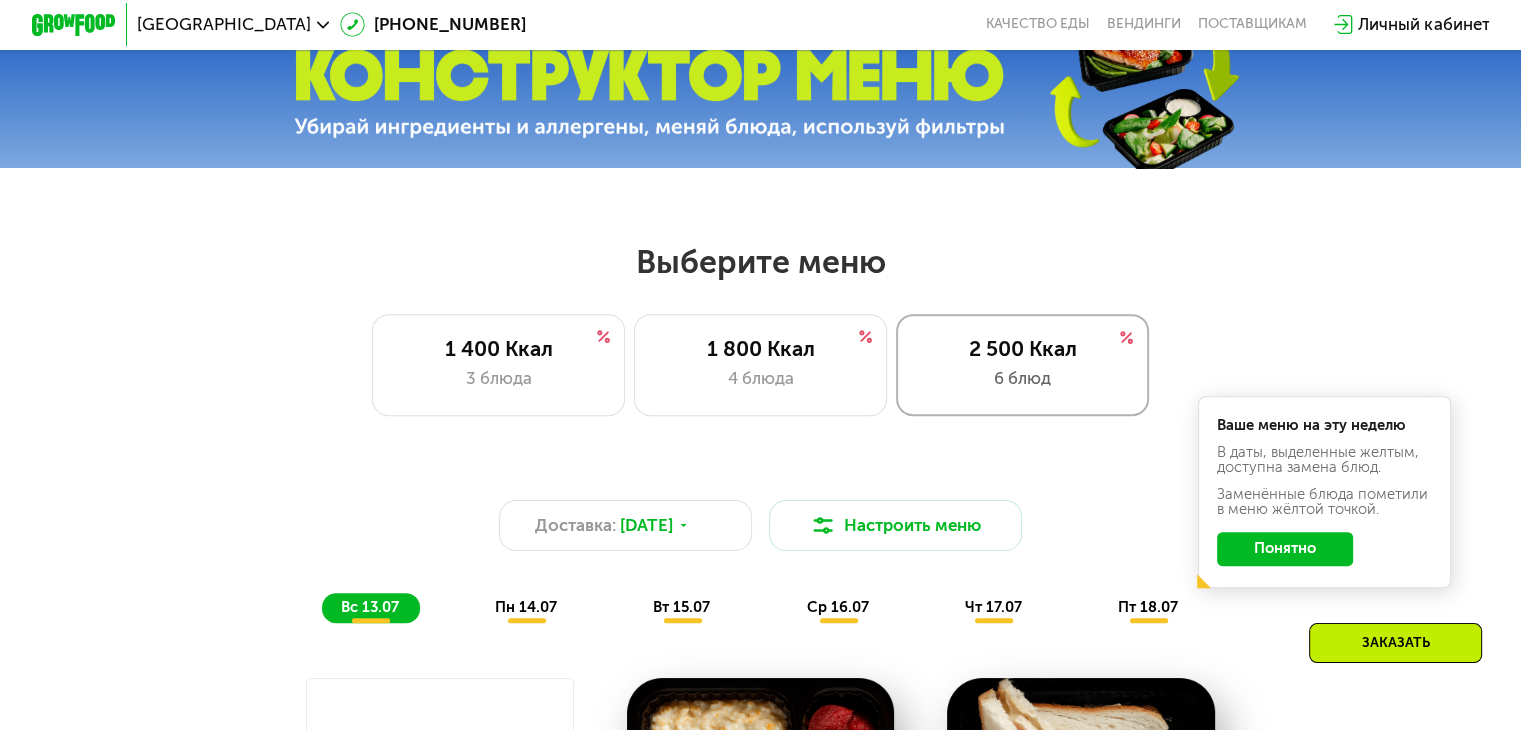 scroll, scrollTop: 700, scrollLeft: 0, axis: vertical 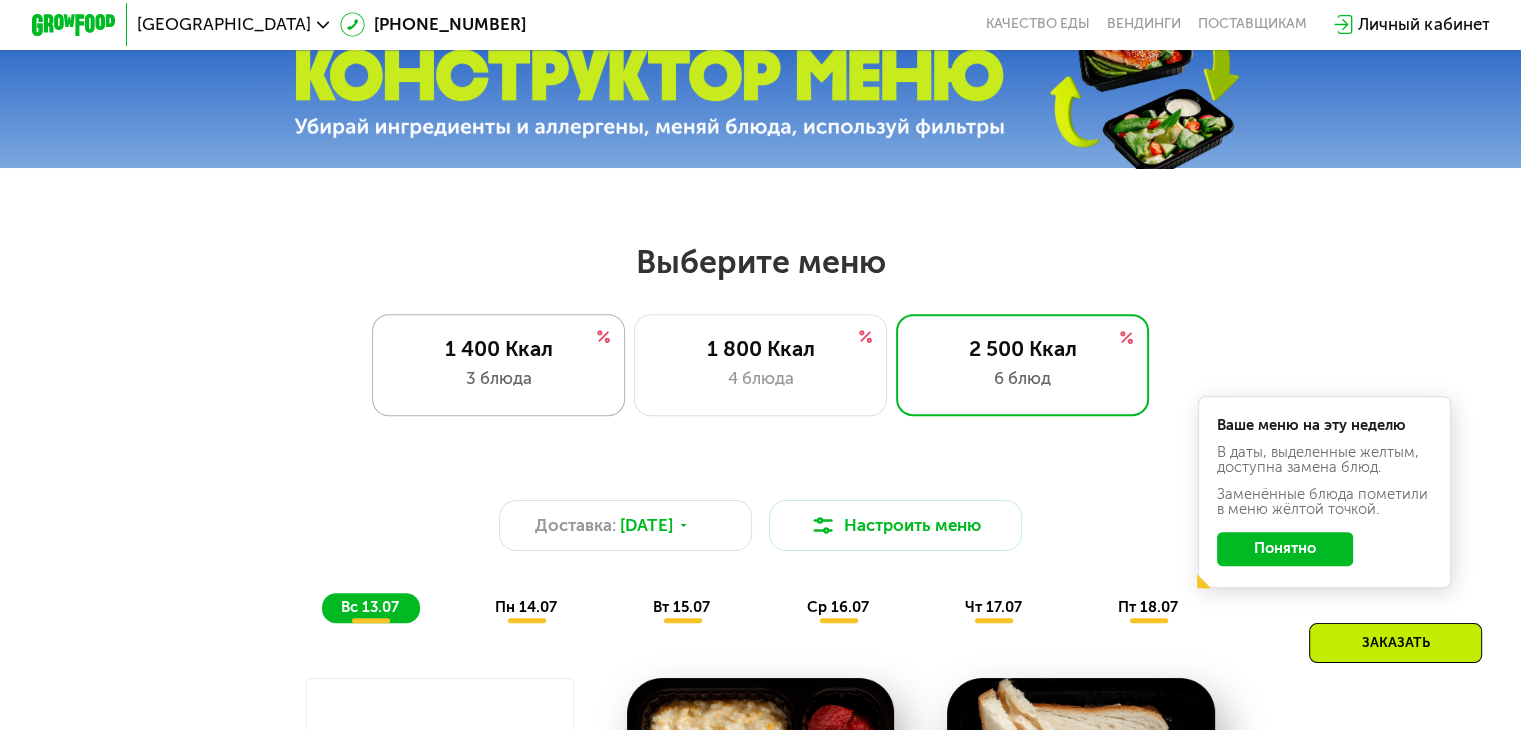 click on "1 400 Ккал" at bounding box center [498, 348] 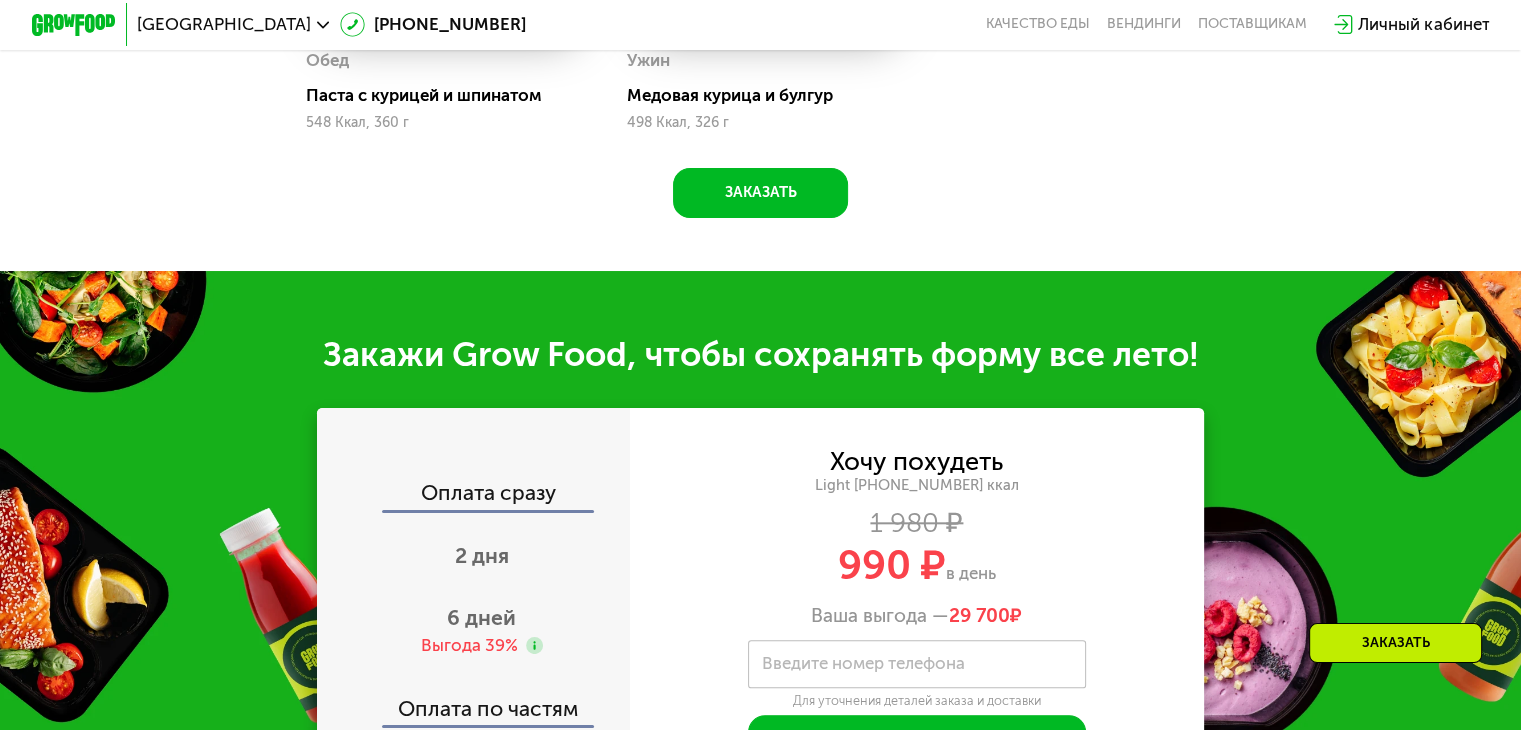 scroll, scrollTop: 2000, scrollLeft: 0, axis: vertical 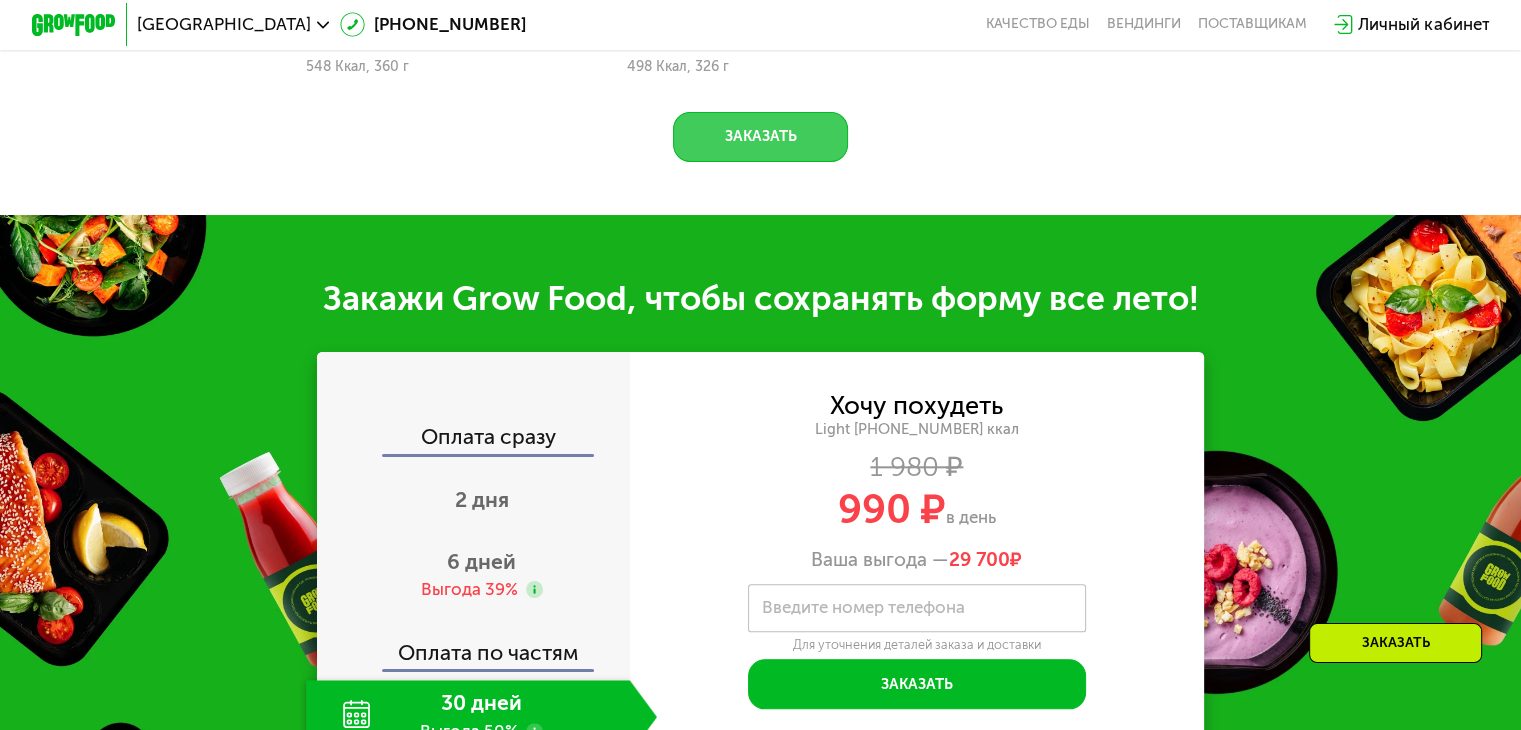 click on "Заказать" 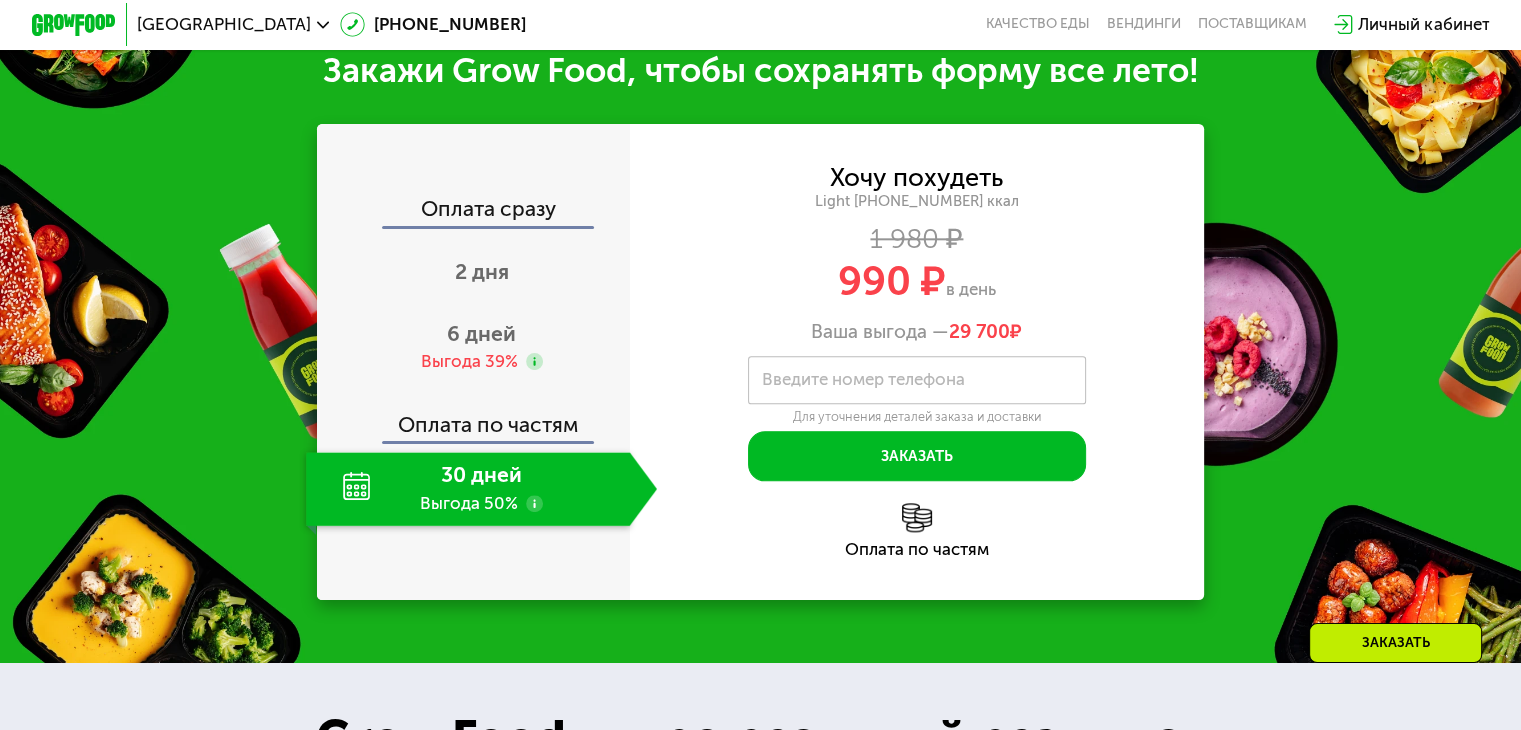 scroll, scrollTop: 2235, scrollLeft: 0, axis: vertical 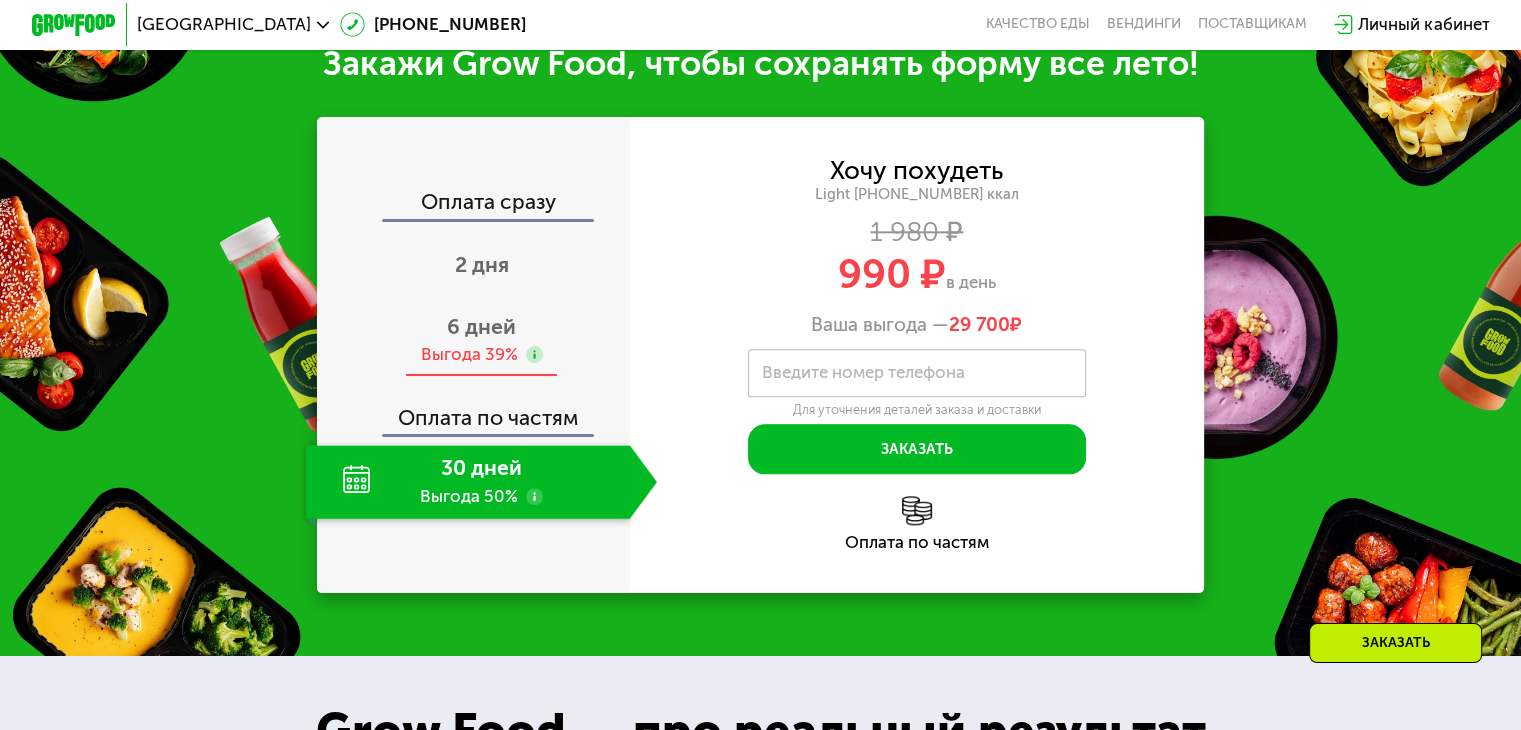 click on "Выгода 39%" at bounding box center [468, 354] 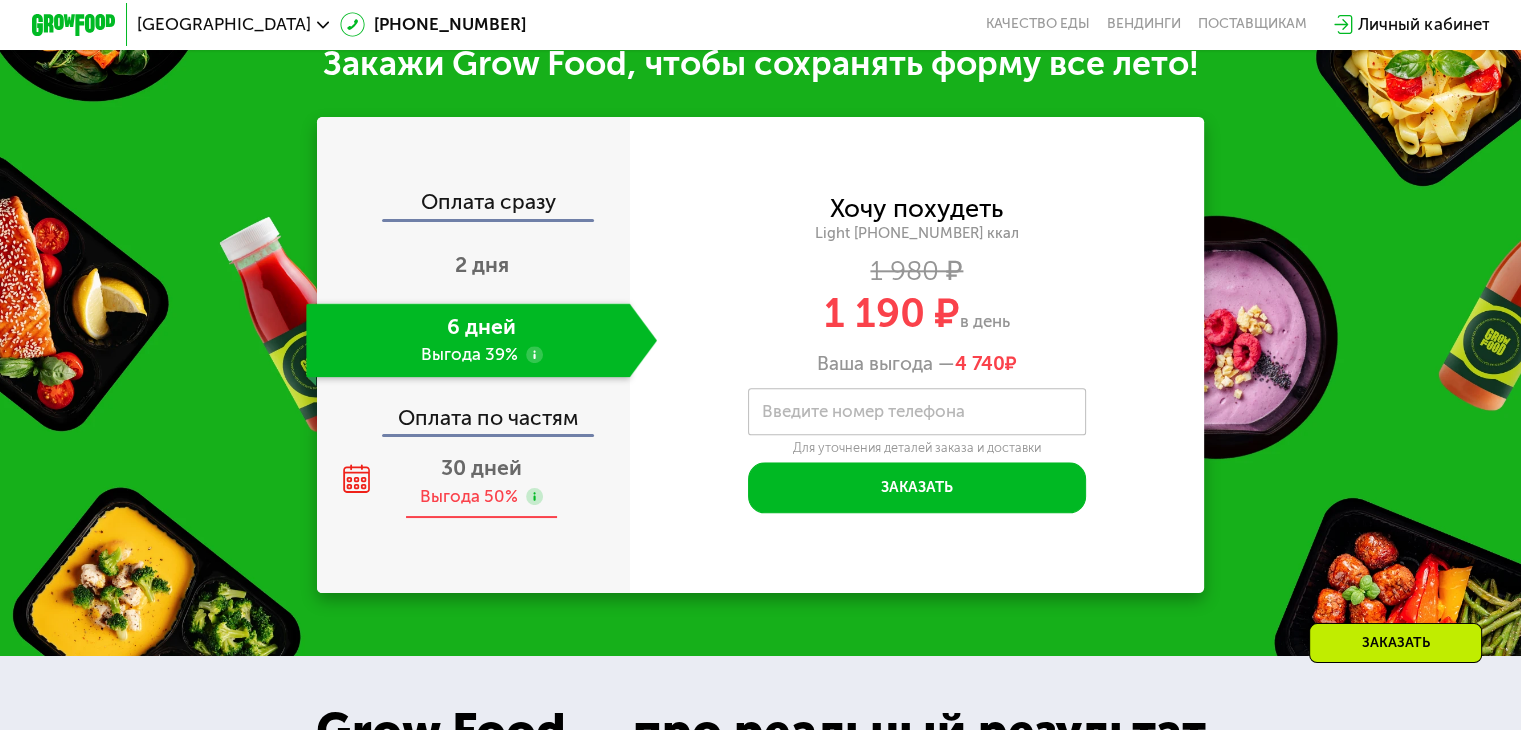 click on "Выгода 50%" at bounding box center (469, 496) 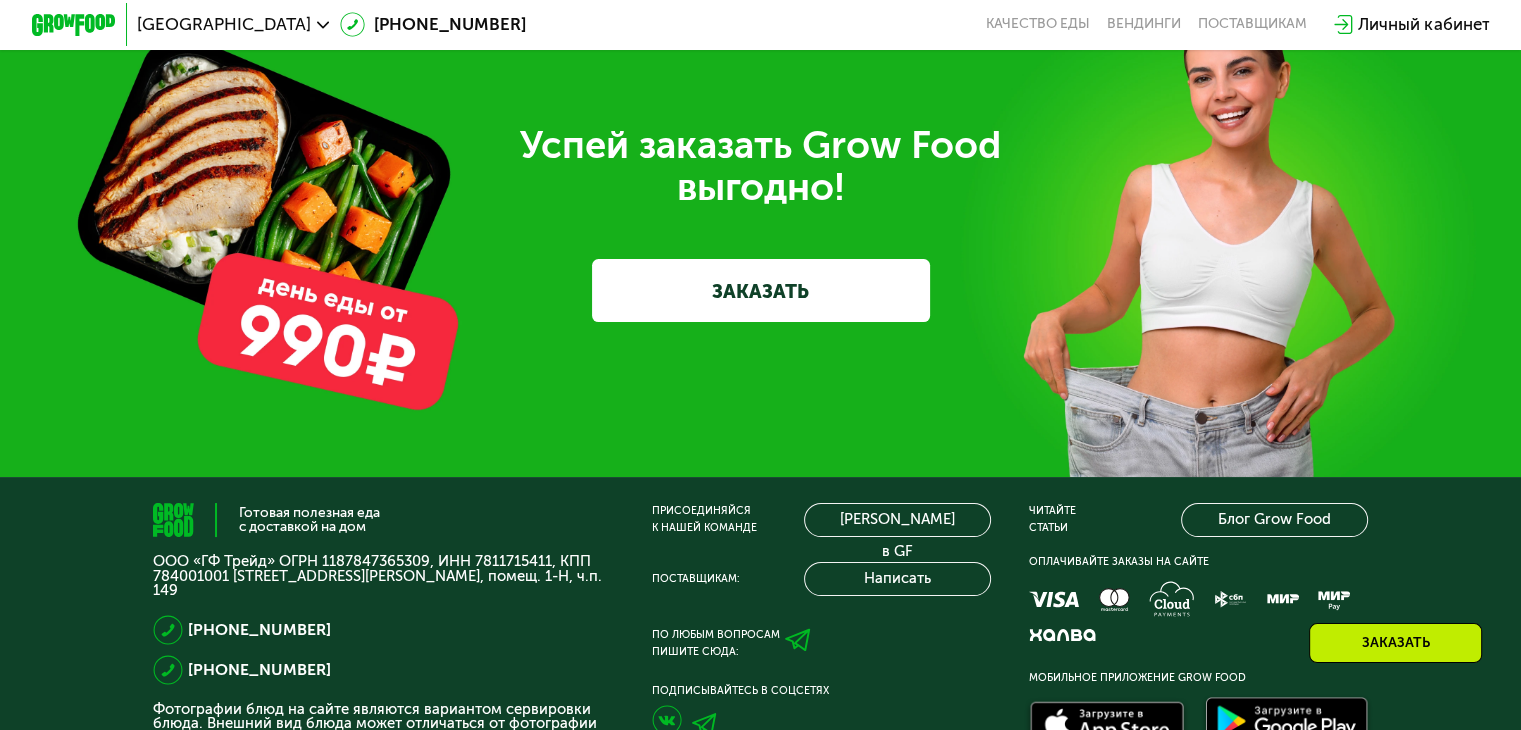 scroll, scrollTop: 6335, scrollLeft: 0, axis: vertical 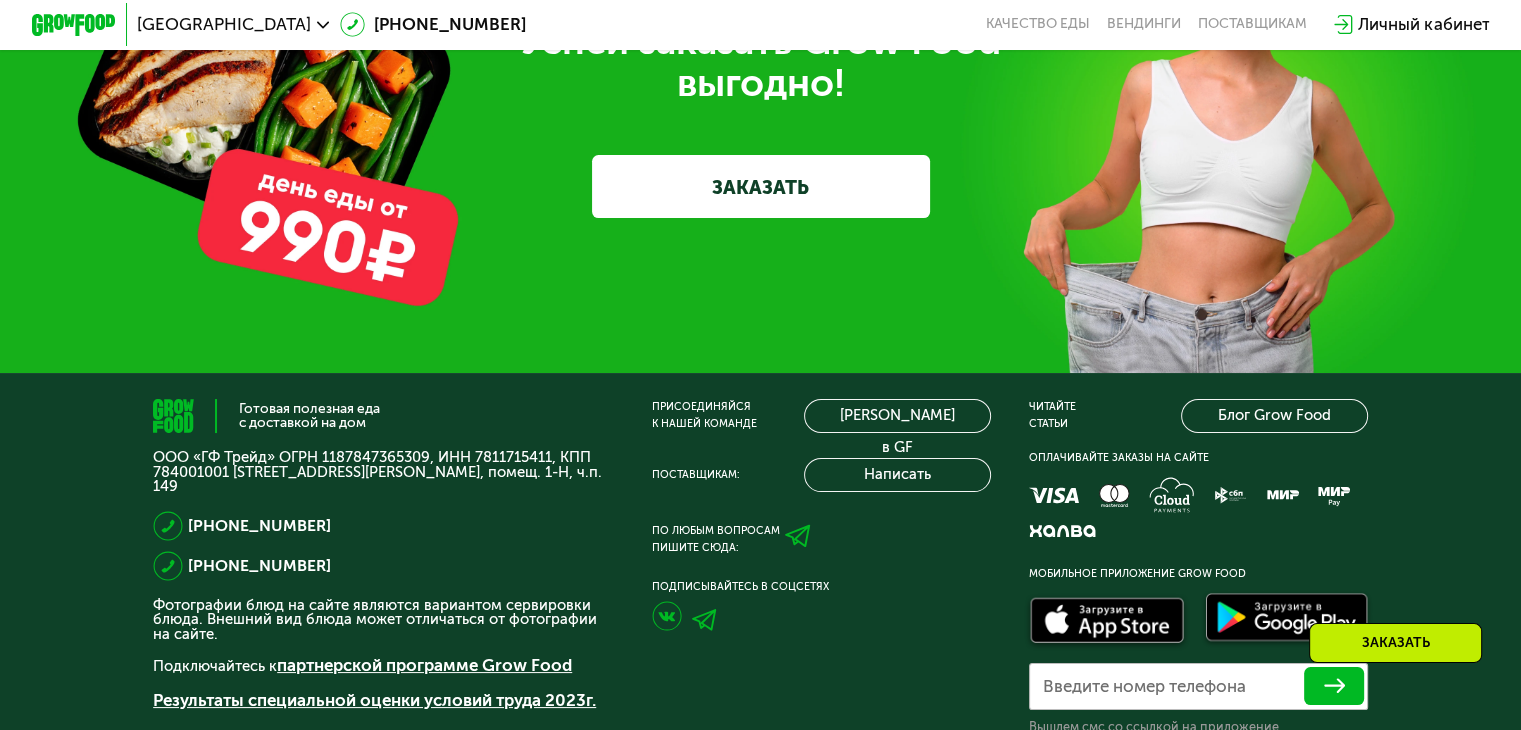 click on "ЗАКАЗАТЬ" at bounding box center (761, 186) 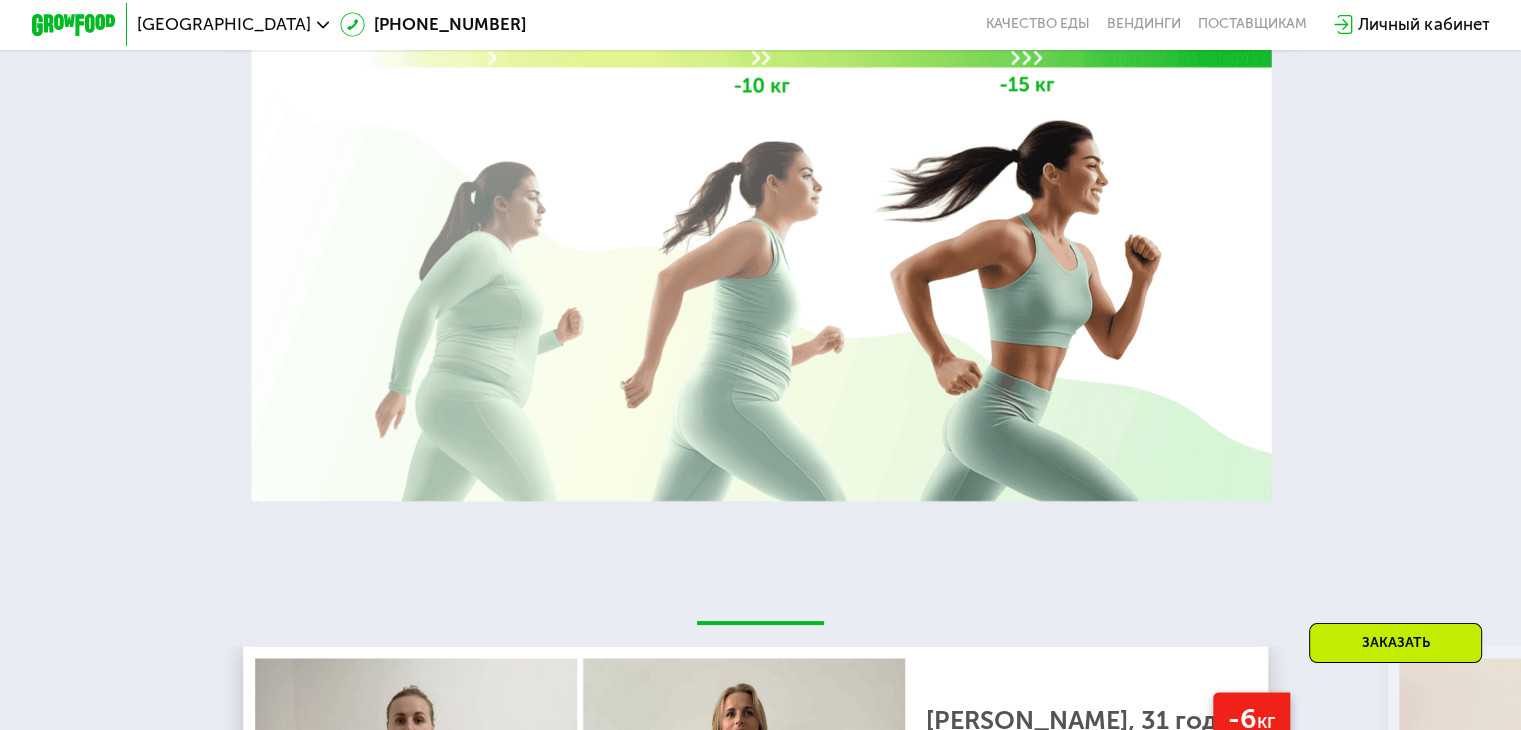 scroll, scrollTop: 2184, scrollLeft: 0, axis: vertical 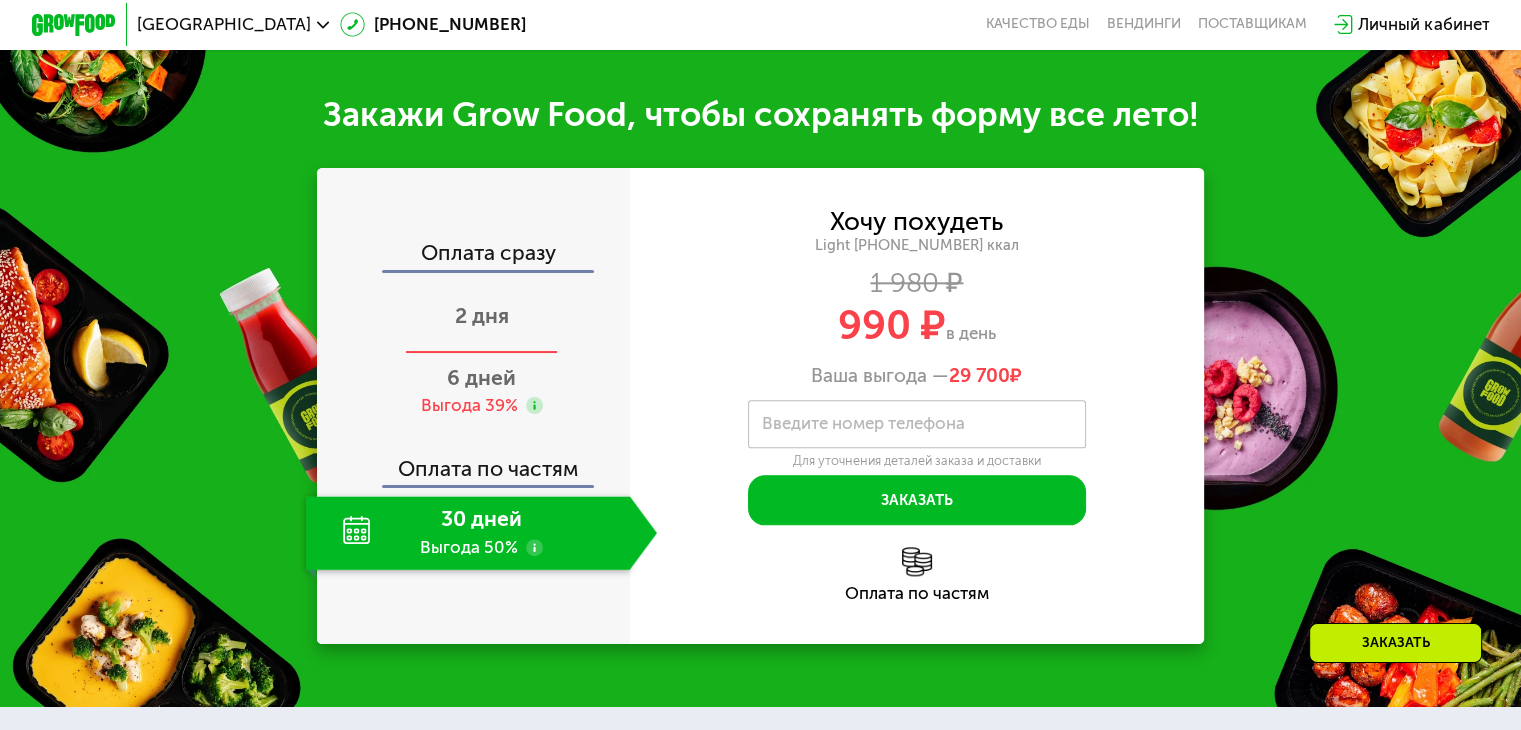 click on "2 дня" at bounding box center (482, 315) 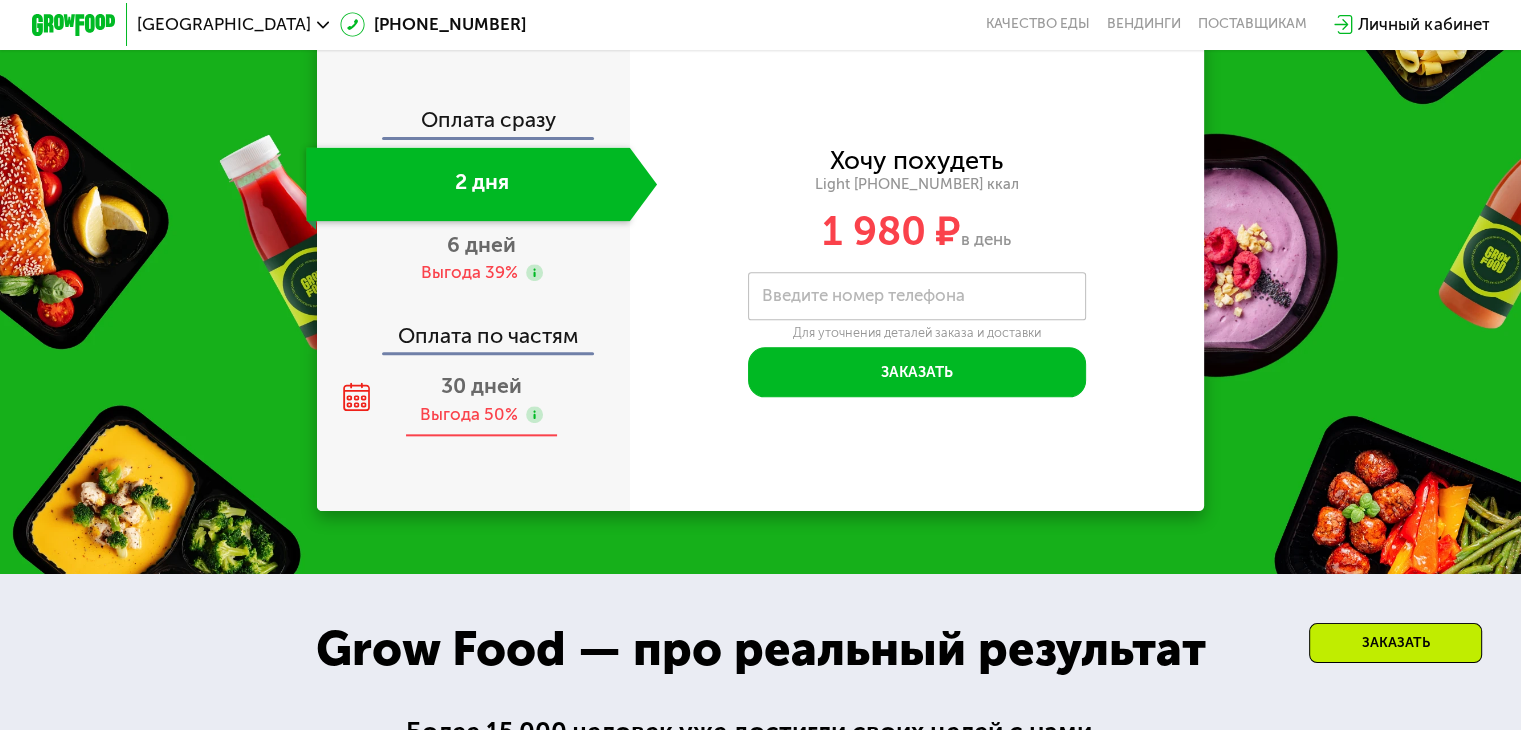 click on "Выгода 50%" at bounding box center [469, 414] 